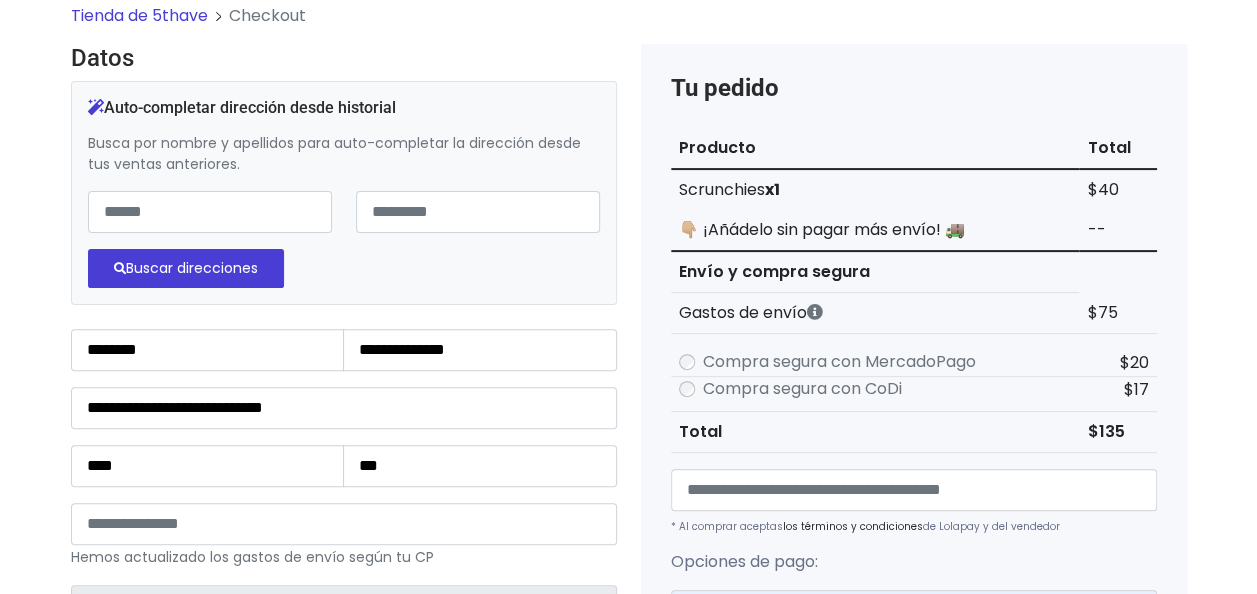 scroll, scrollTop: 14, scrollLeft: 0, axis: vertical 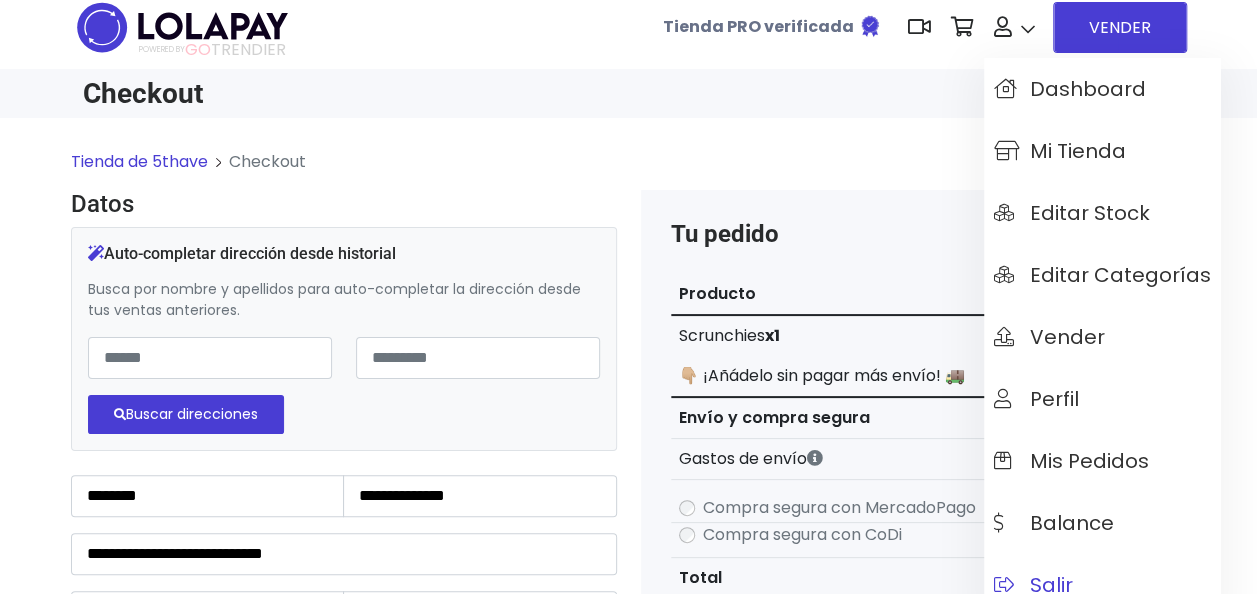 click on "Salir" at bounding box center (1033, 585) 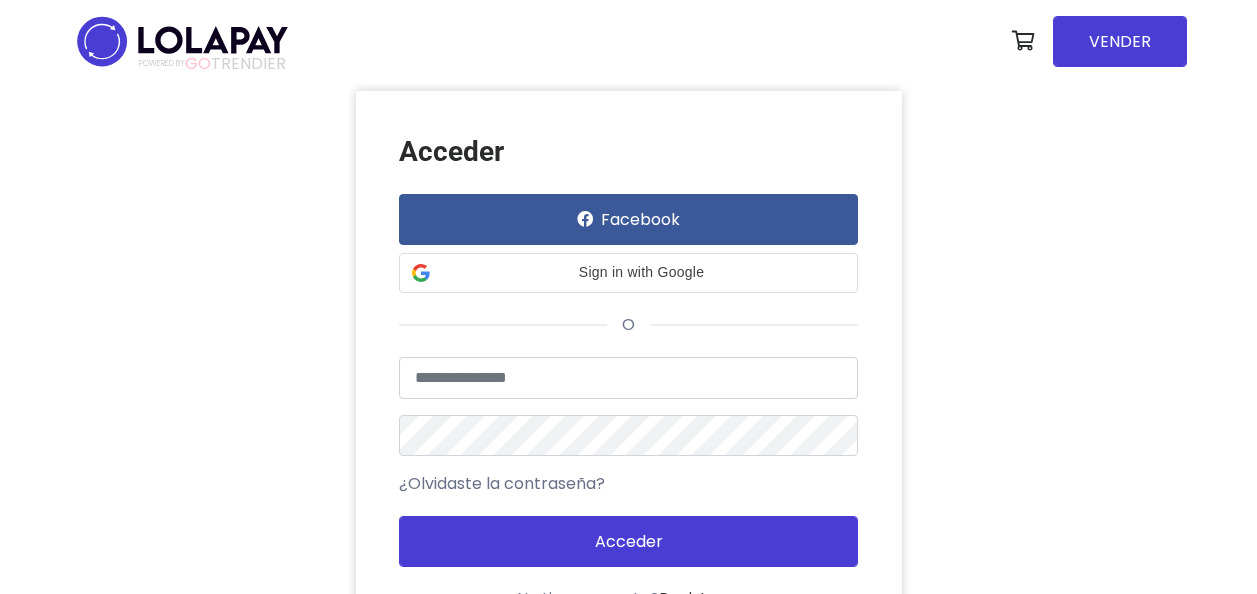 scroll, scrollTop: 0, scrollLeft: 0, axis: both 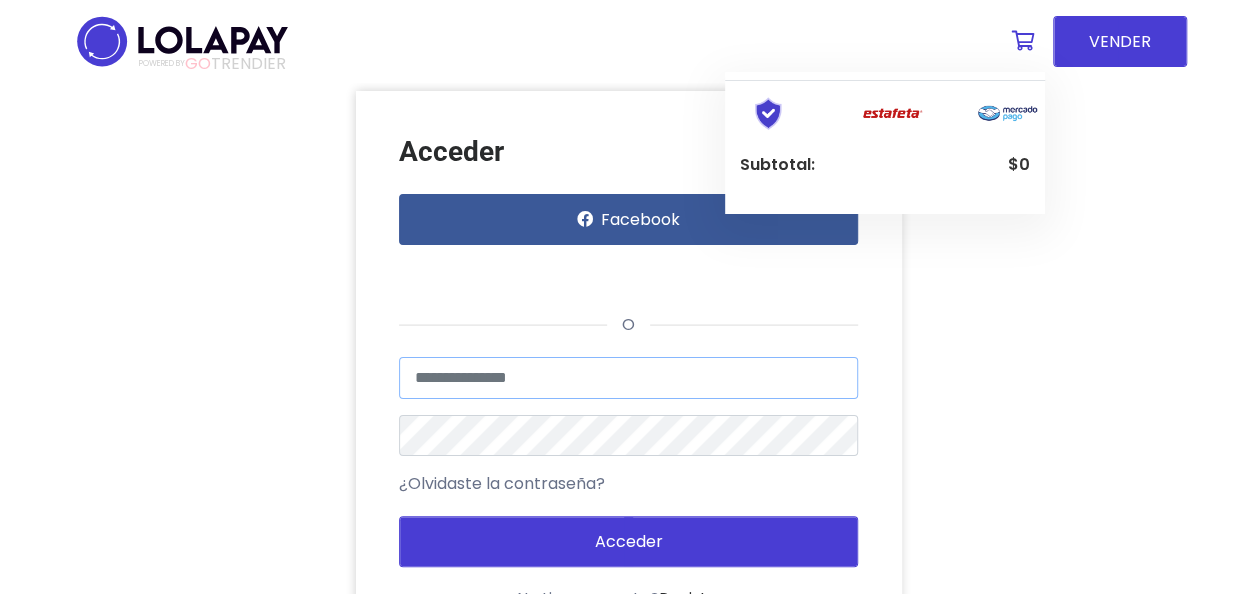 type on "******" 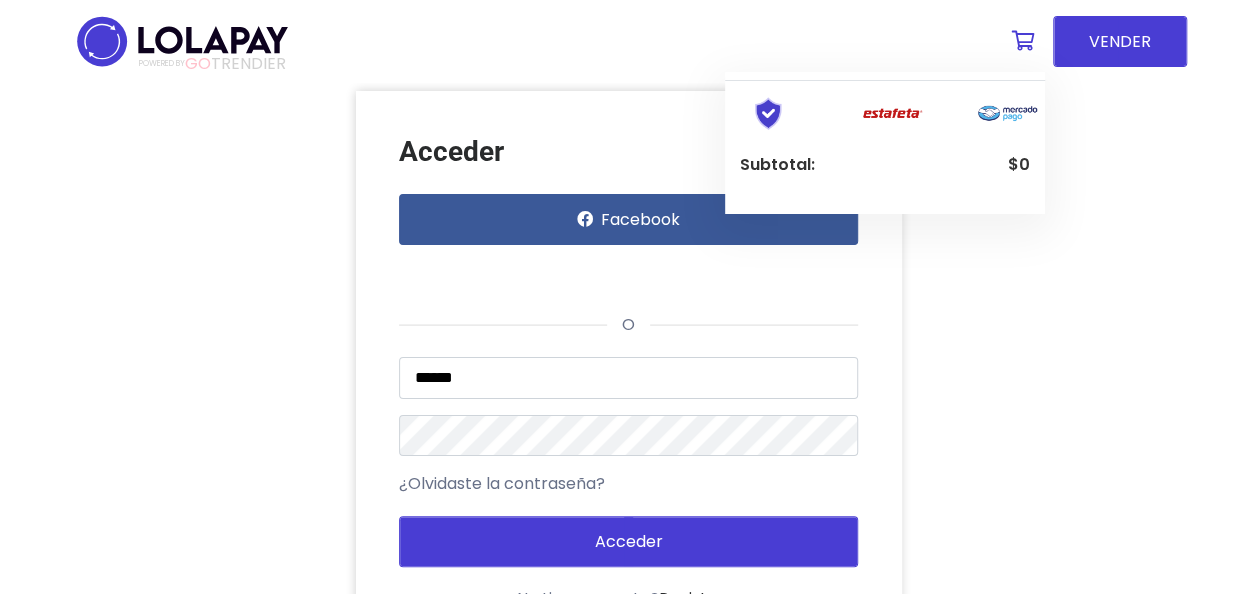 click at bounding box center (1023, 41) 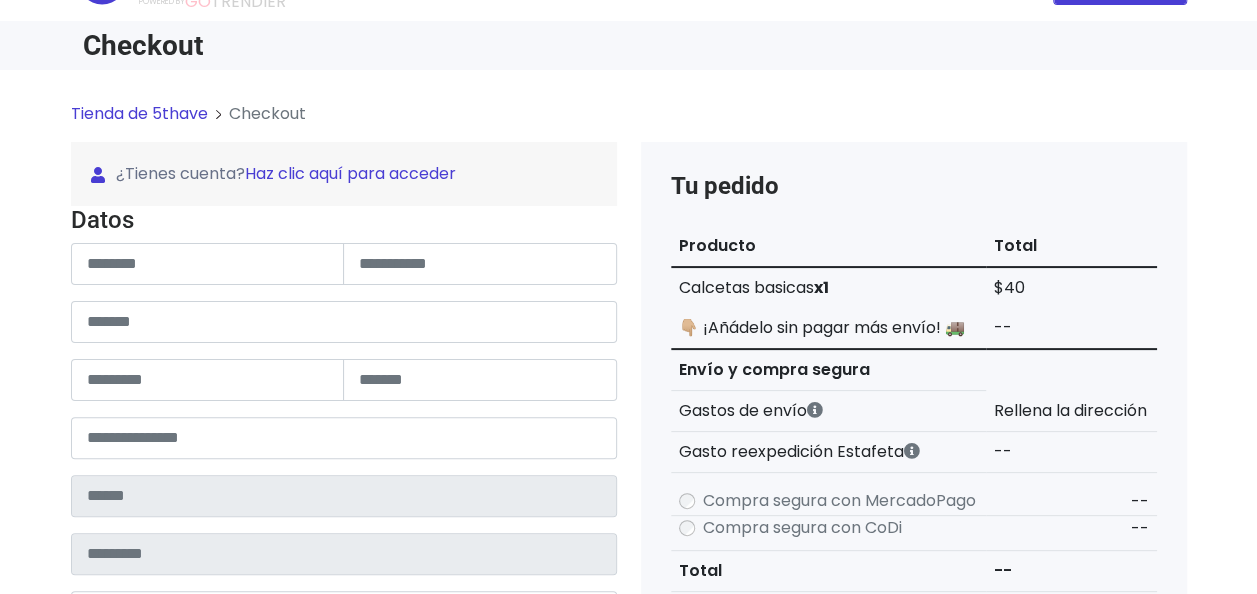 scroll, scrollTop: 78, scrollLeft: 0, axis: vertical 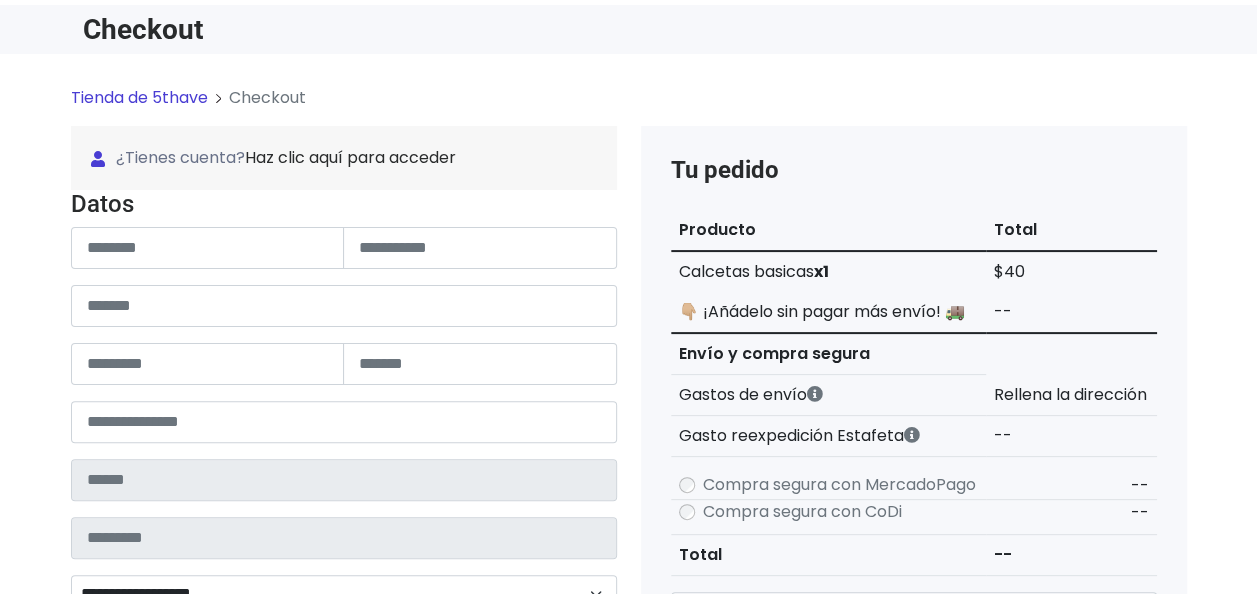 type on "******" 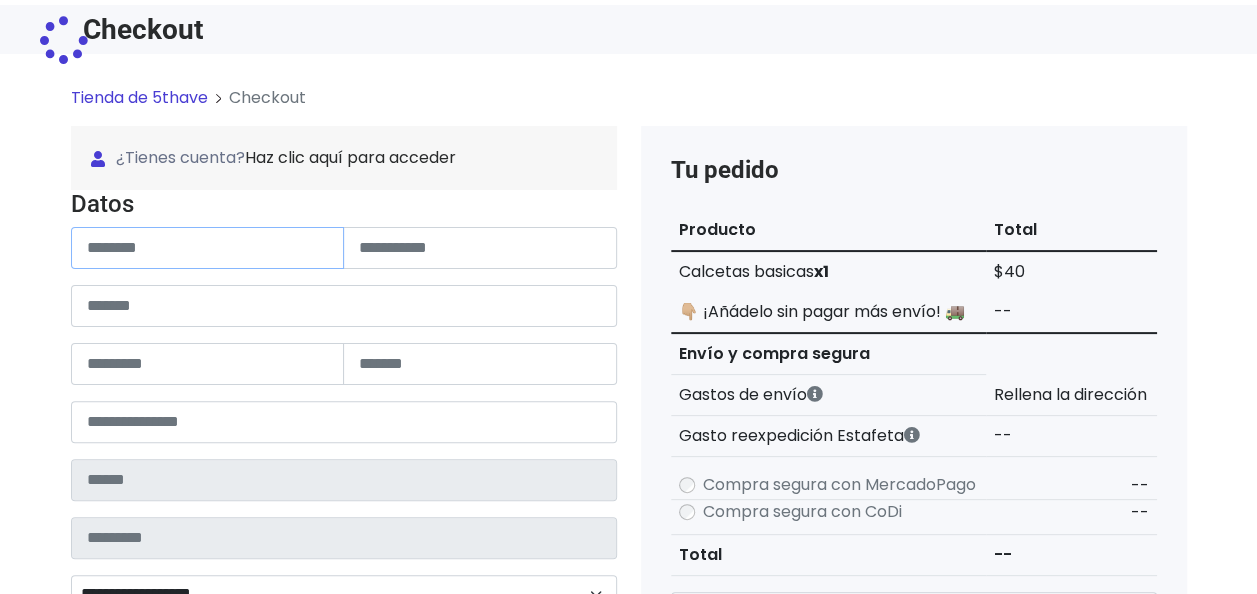 click at bounding box center (208, 248) 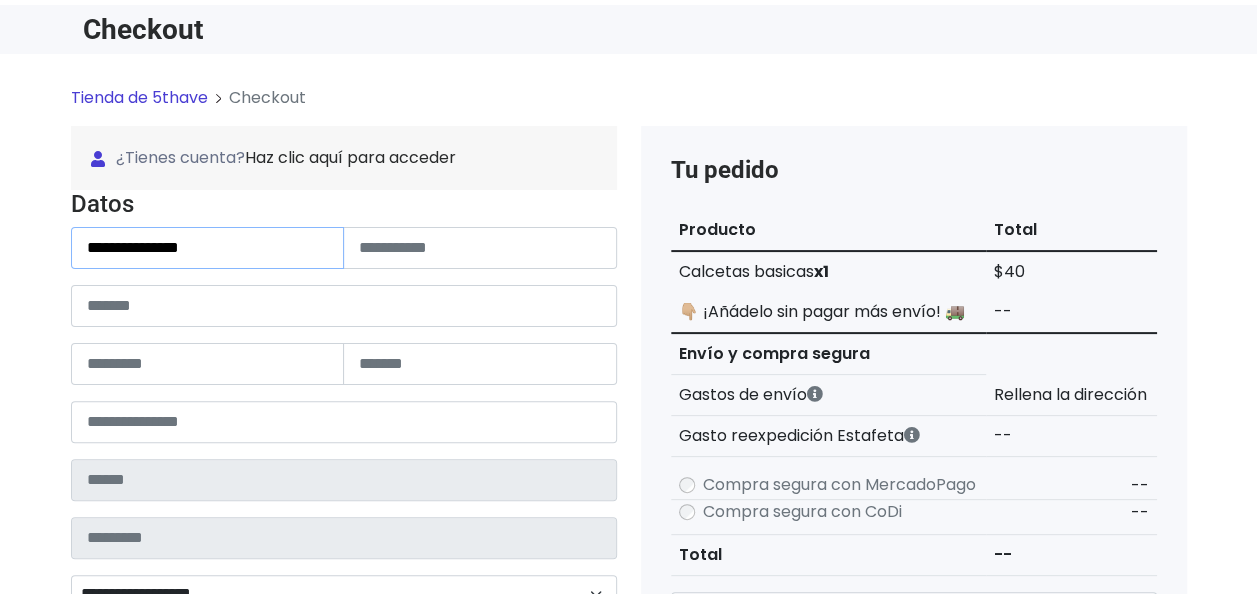 type on "**********" 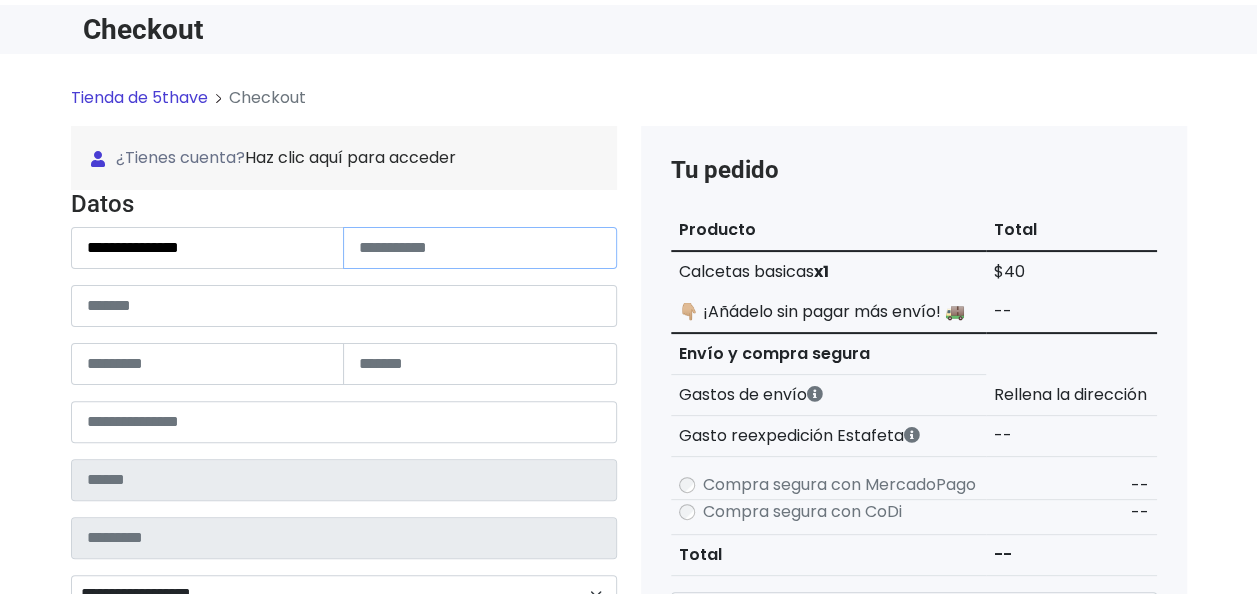 click at bounding box center (480, 248) 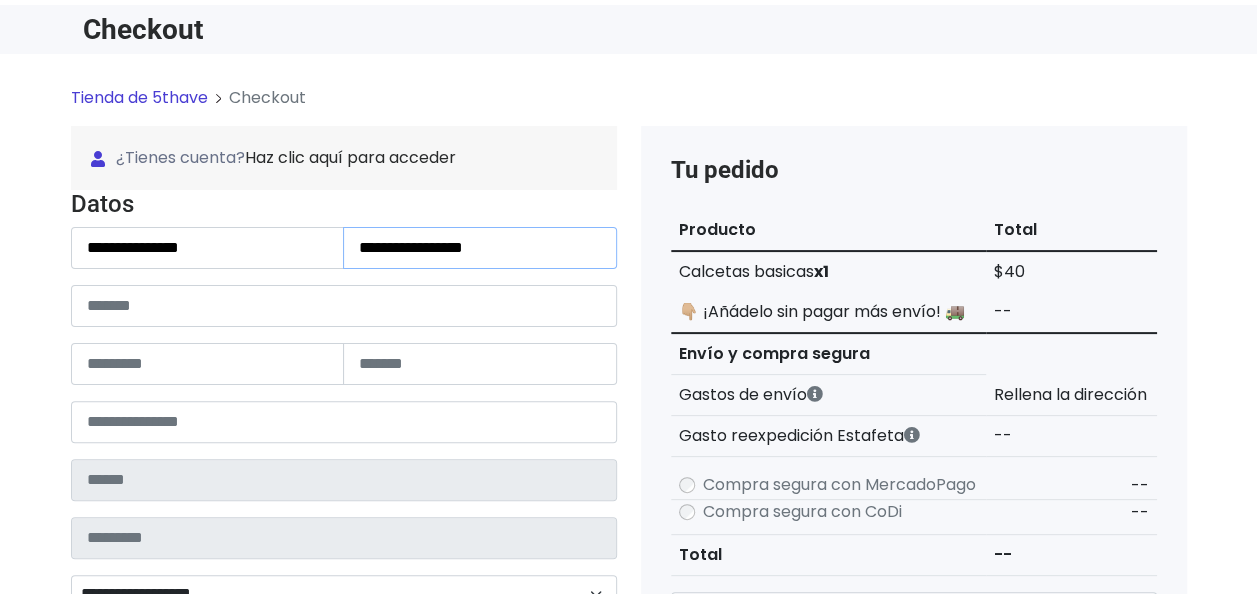 type on "**********" 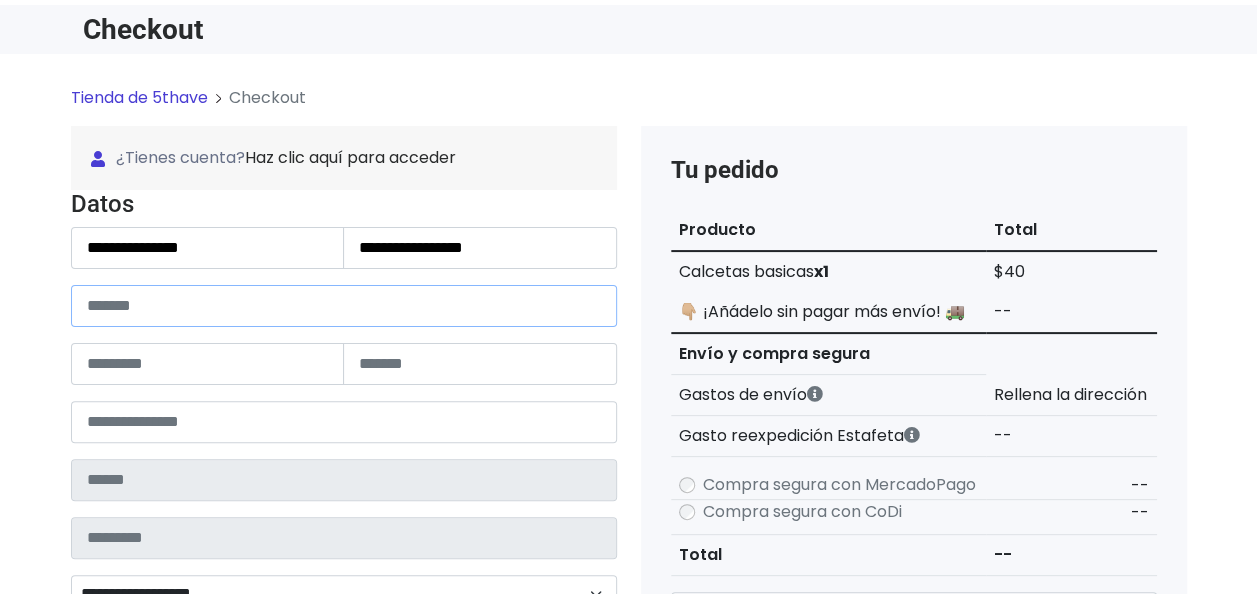 click at bounding box center (344, 306) 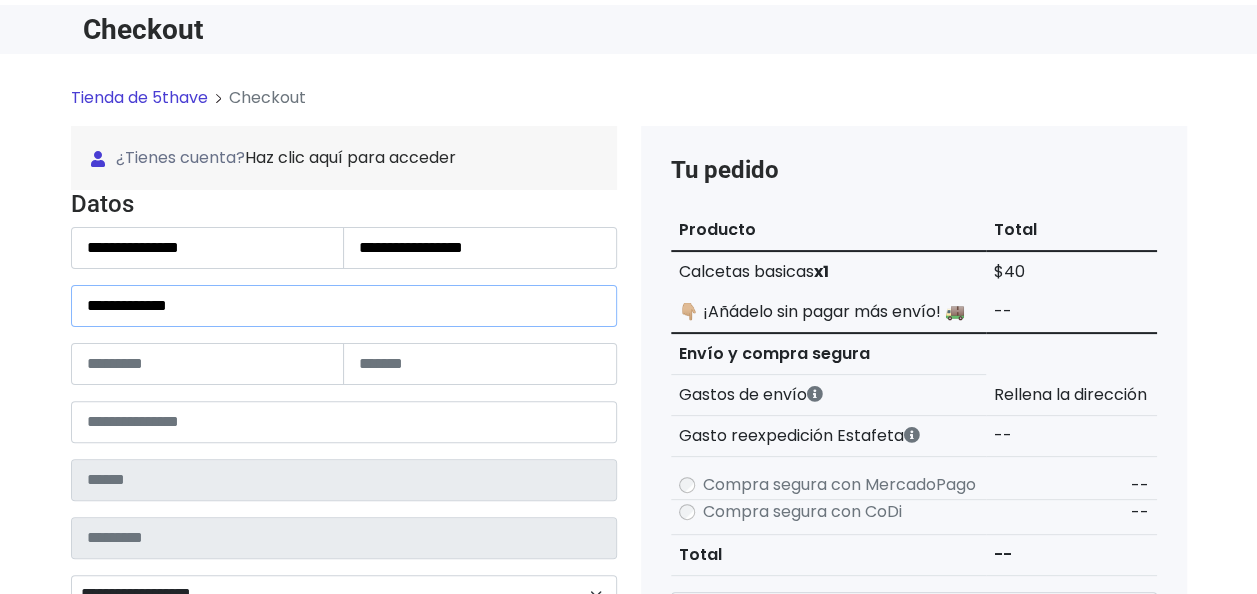 type on "**********" 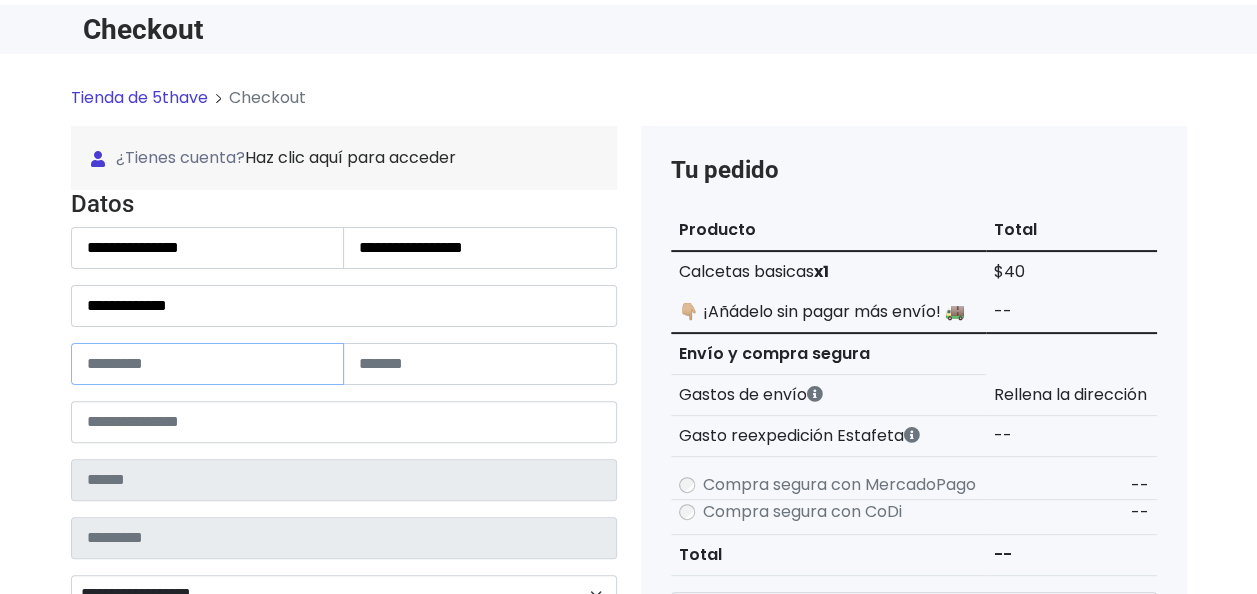 click at bounding box center (208, 364) 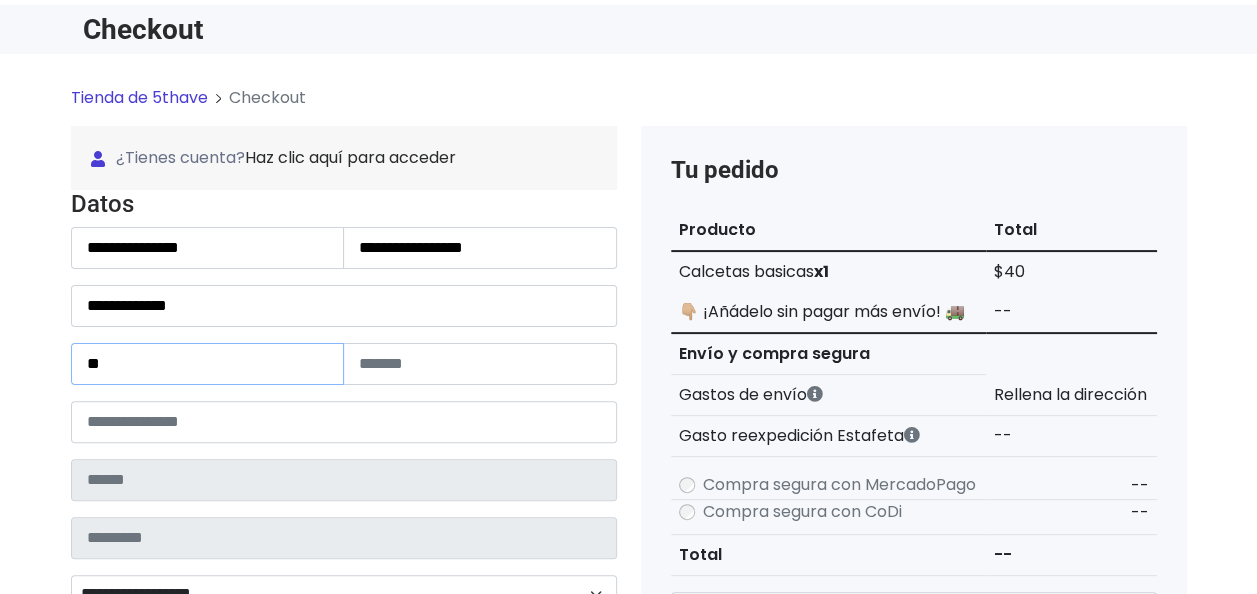 type on "**" 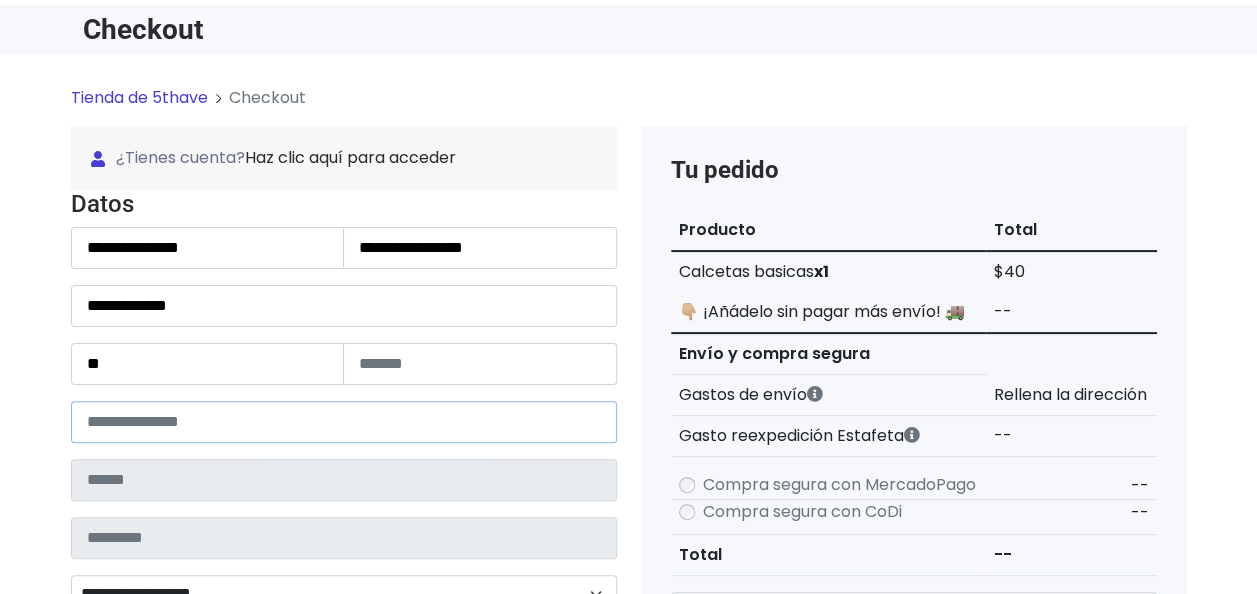 click at bounding box center (344, 422) 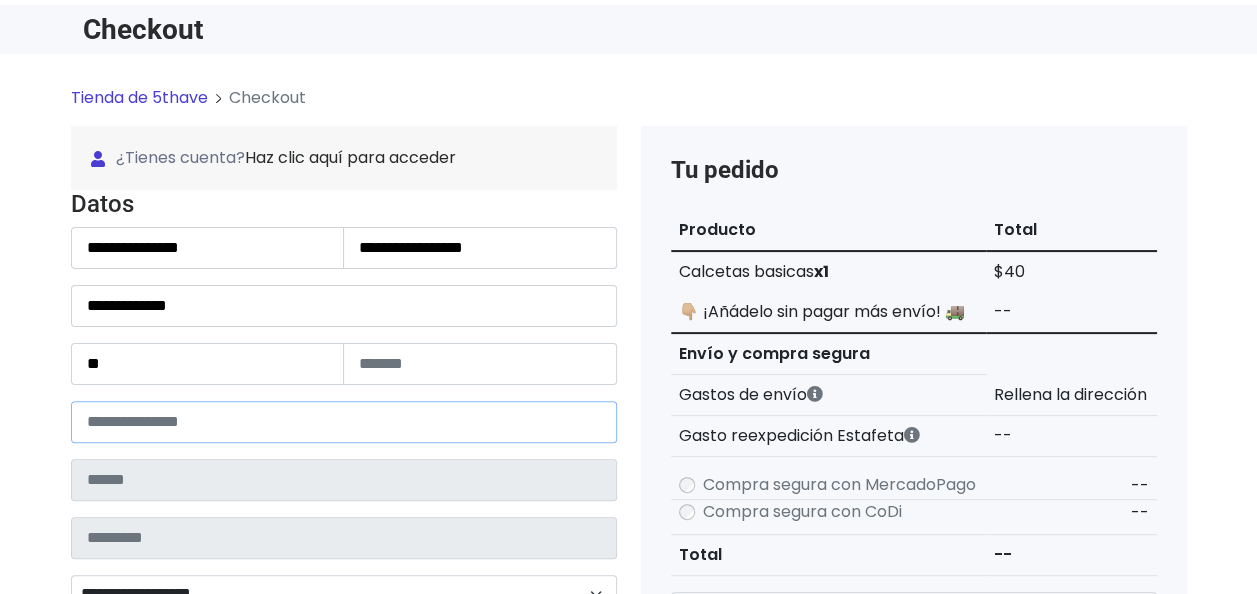 type on "*****" 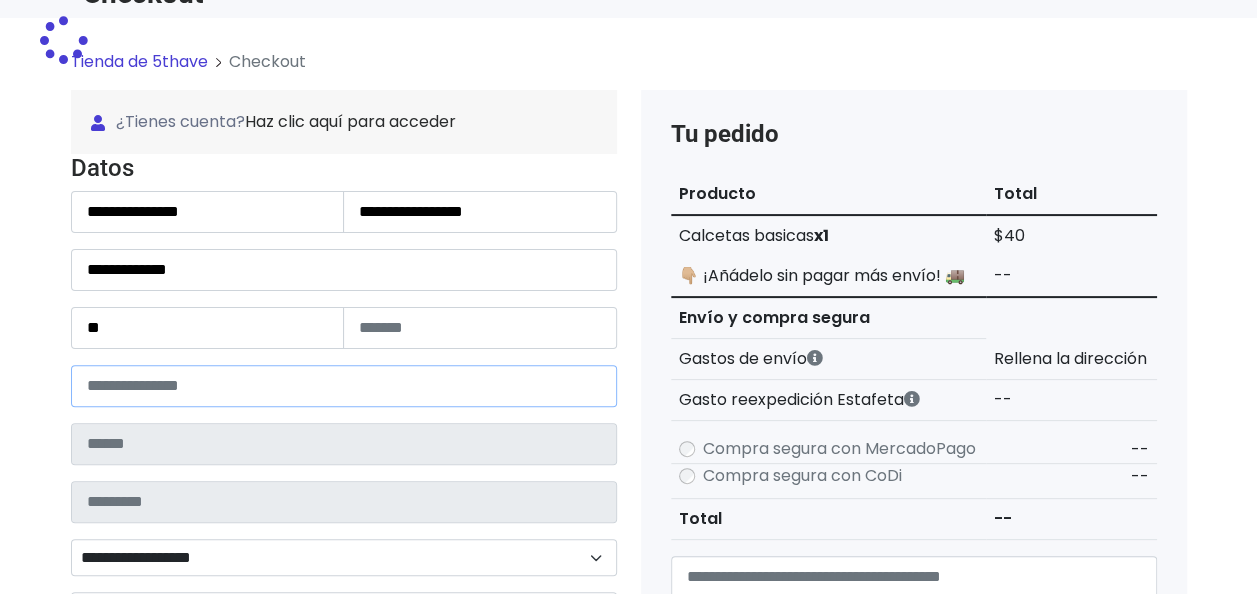 type on "**********" 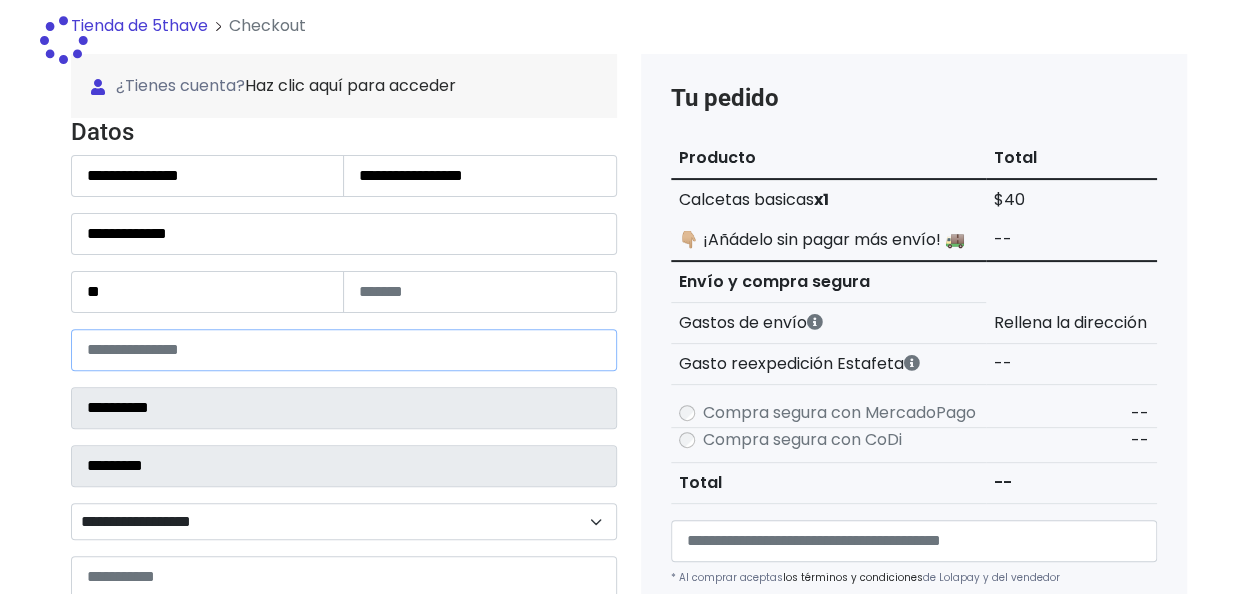 select 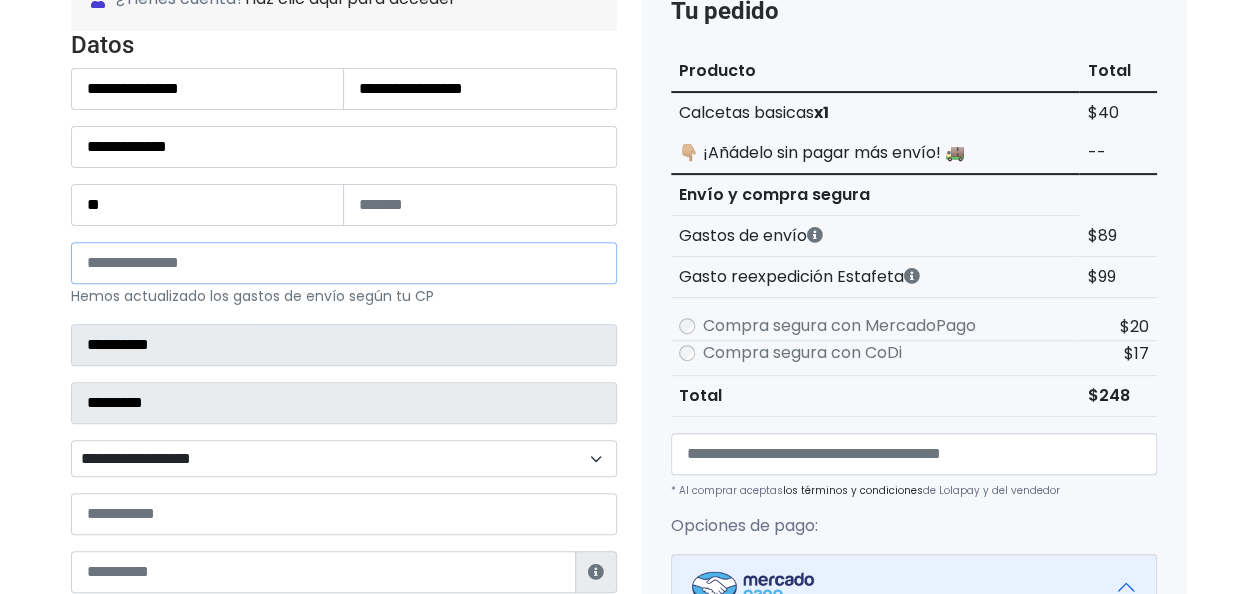 scroll, scrollTop: 239, scrollLeft: 0, axis: vertical 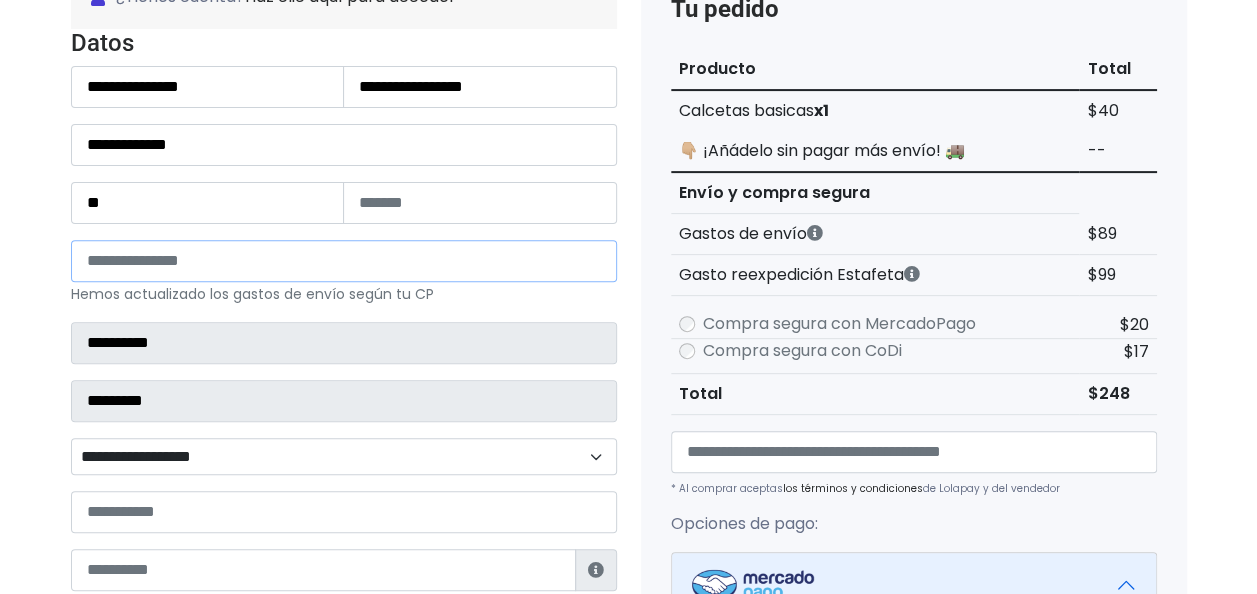 type on "*****" 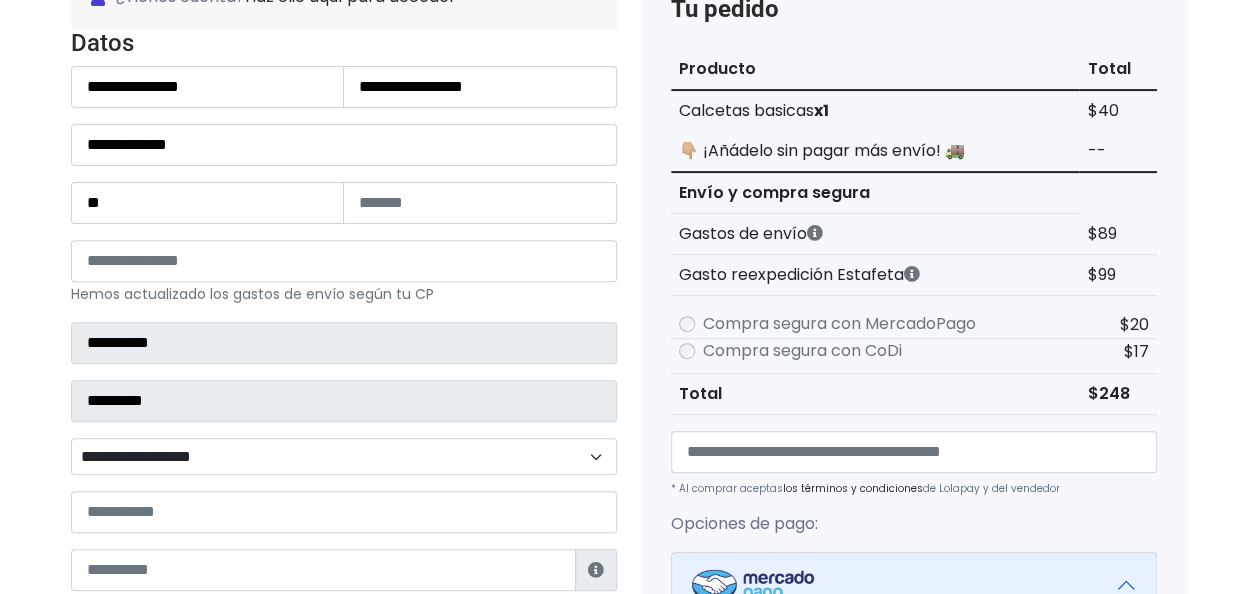 click on "**********" at bounding box center [344, 456] 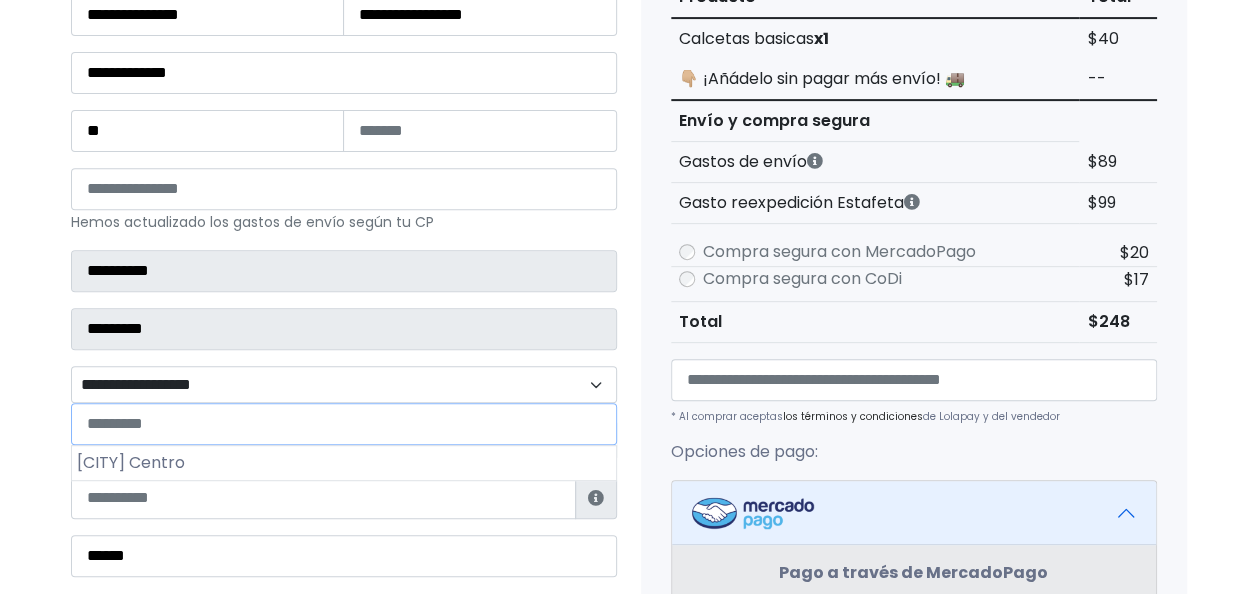 scroll, scrollTop: 345, scrollLeft: 0, axis: vertical 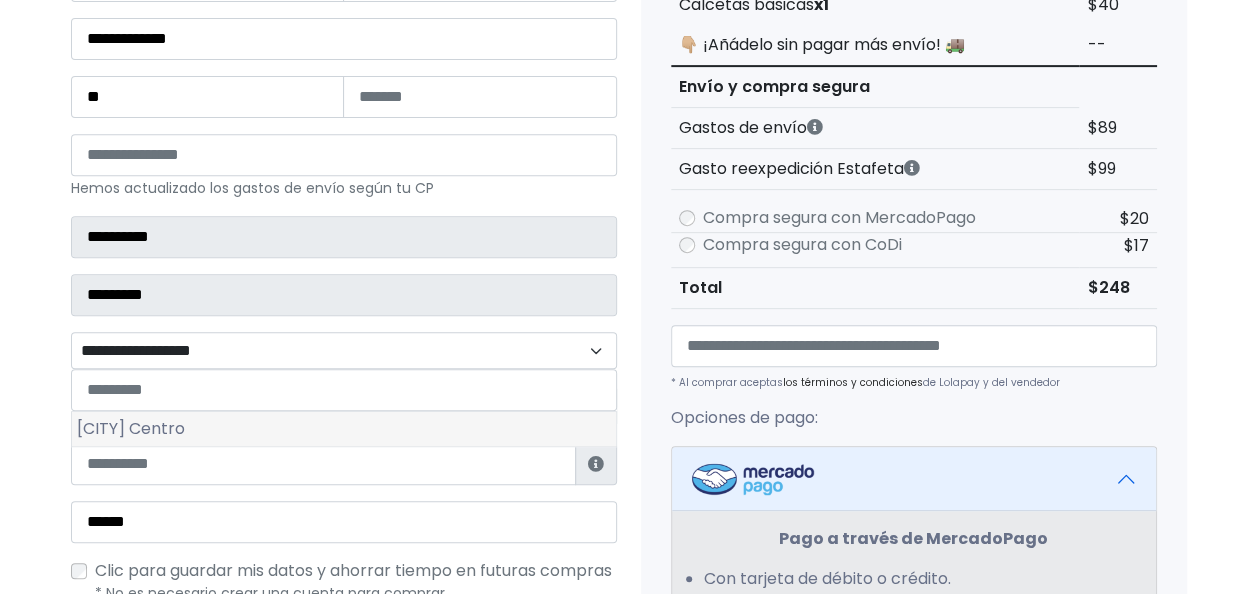click on "Jerécuaro Centro" at bounding box center [344, 429] 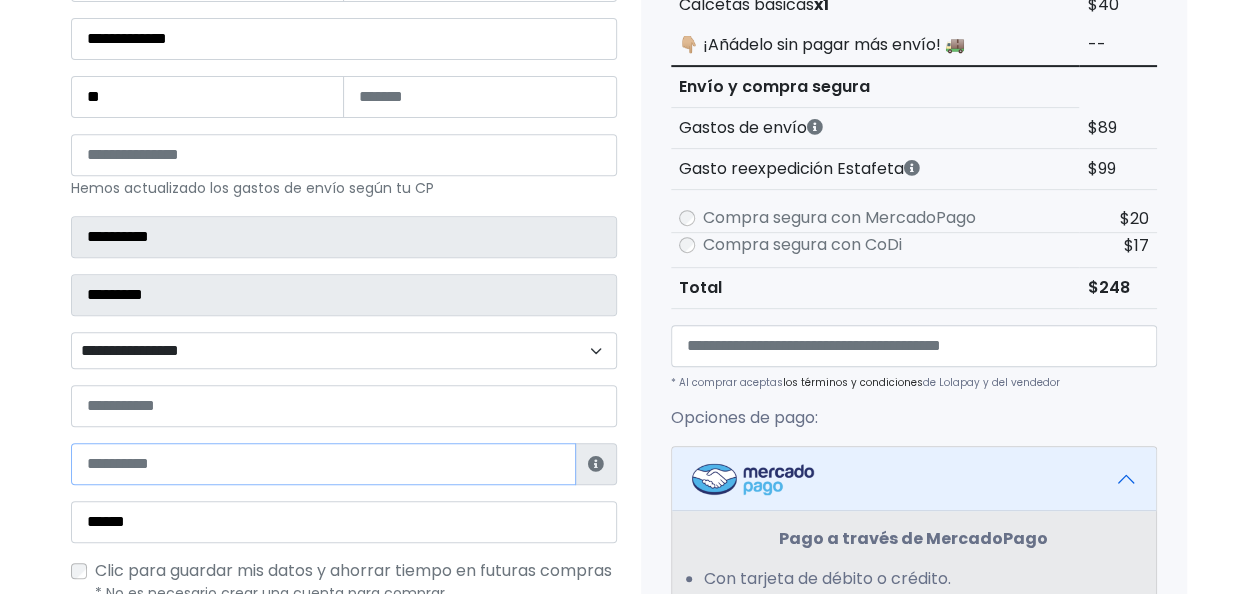 click at bounding box center [323, 464] 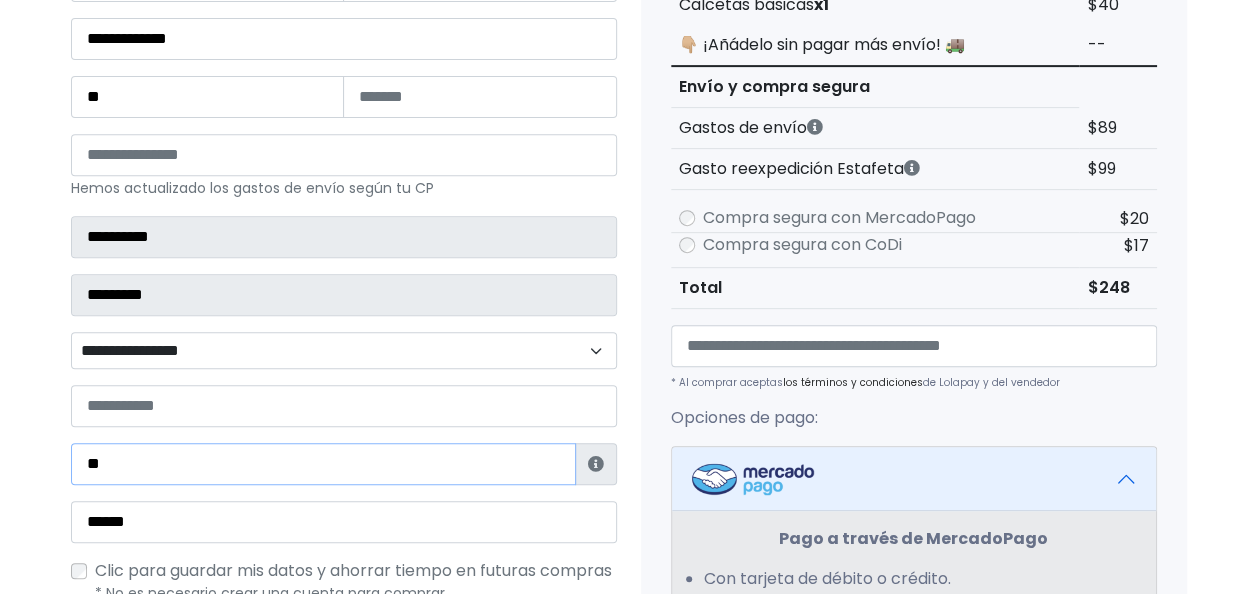 type on "*" 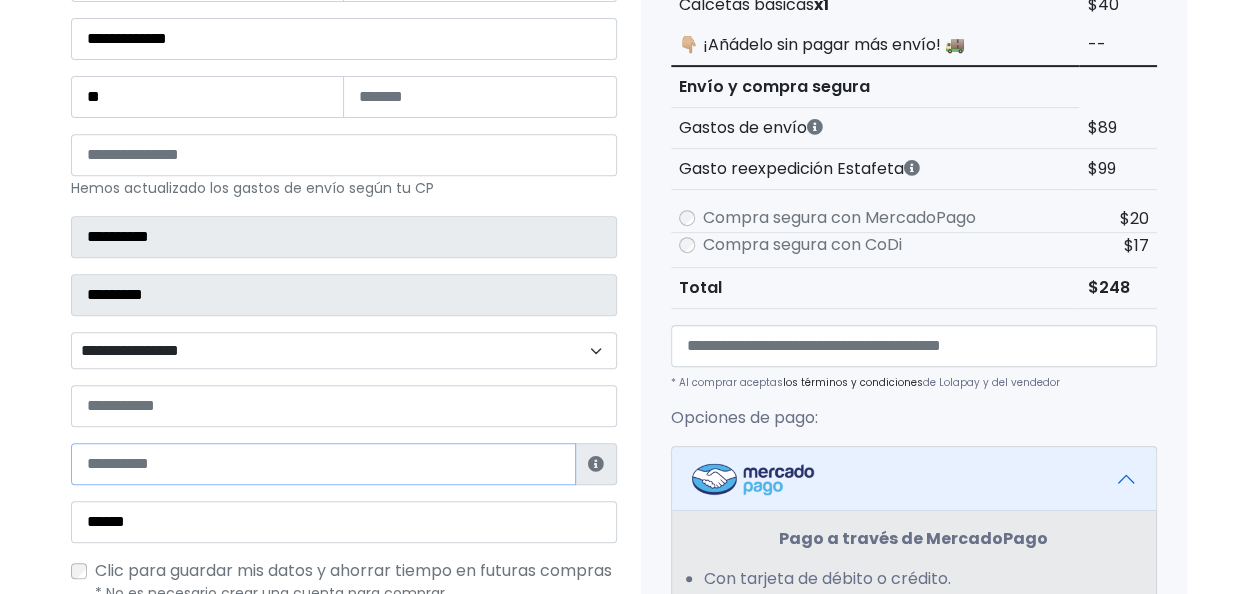paste on "**********" 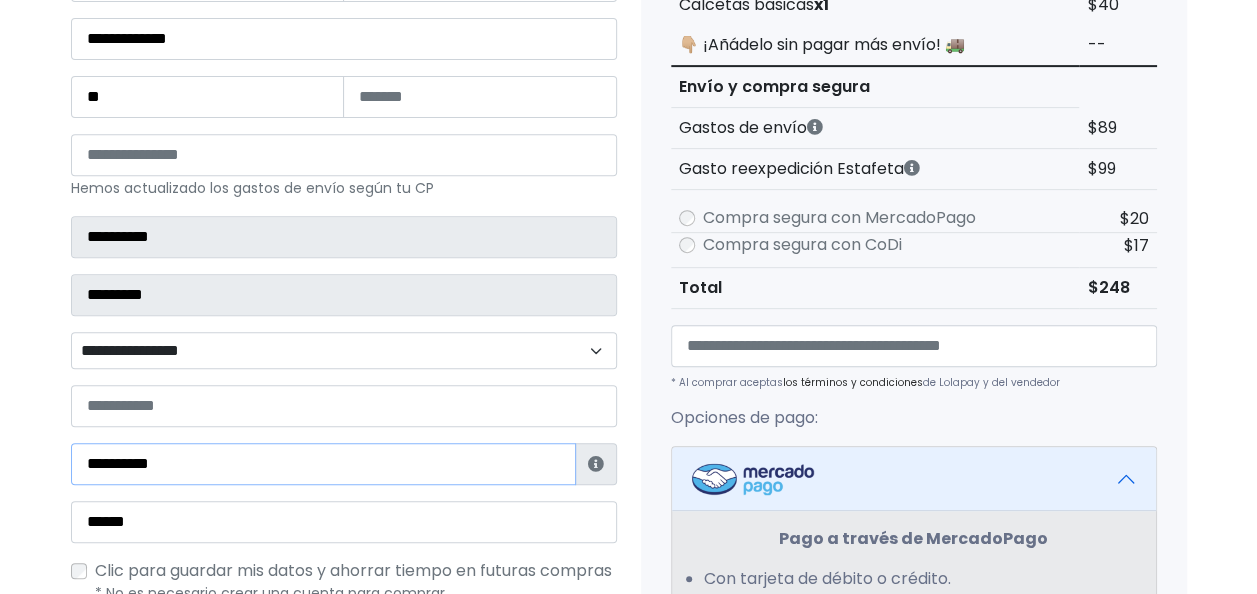 type on "**********" 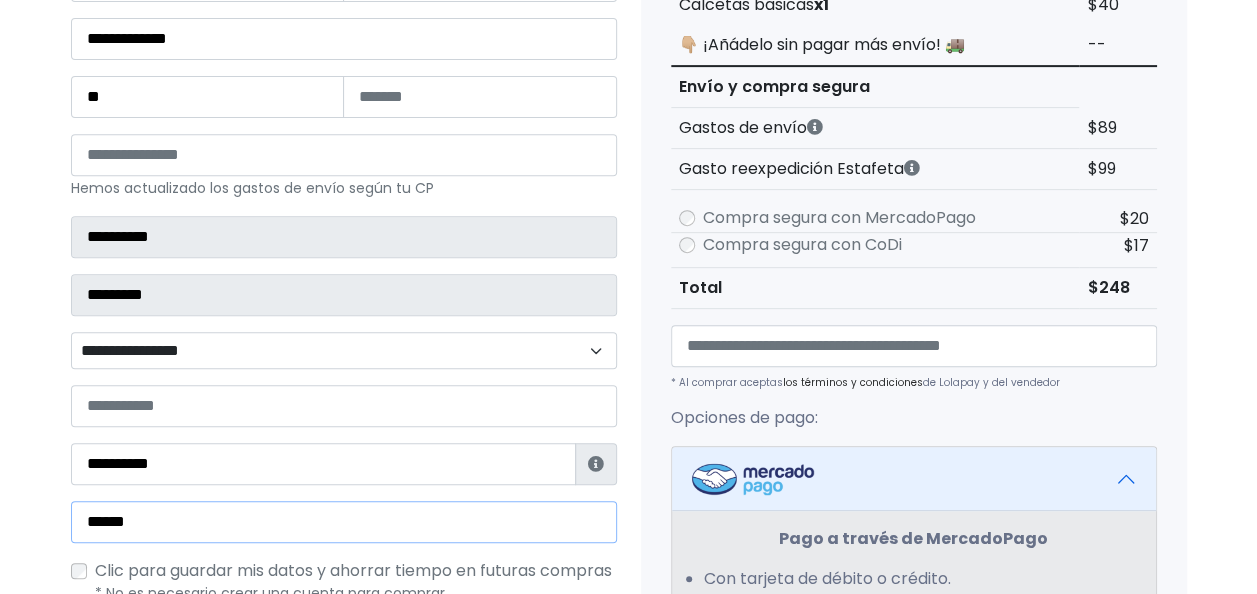 click on "******" at bounding box center (344, 522) 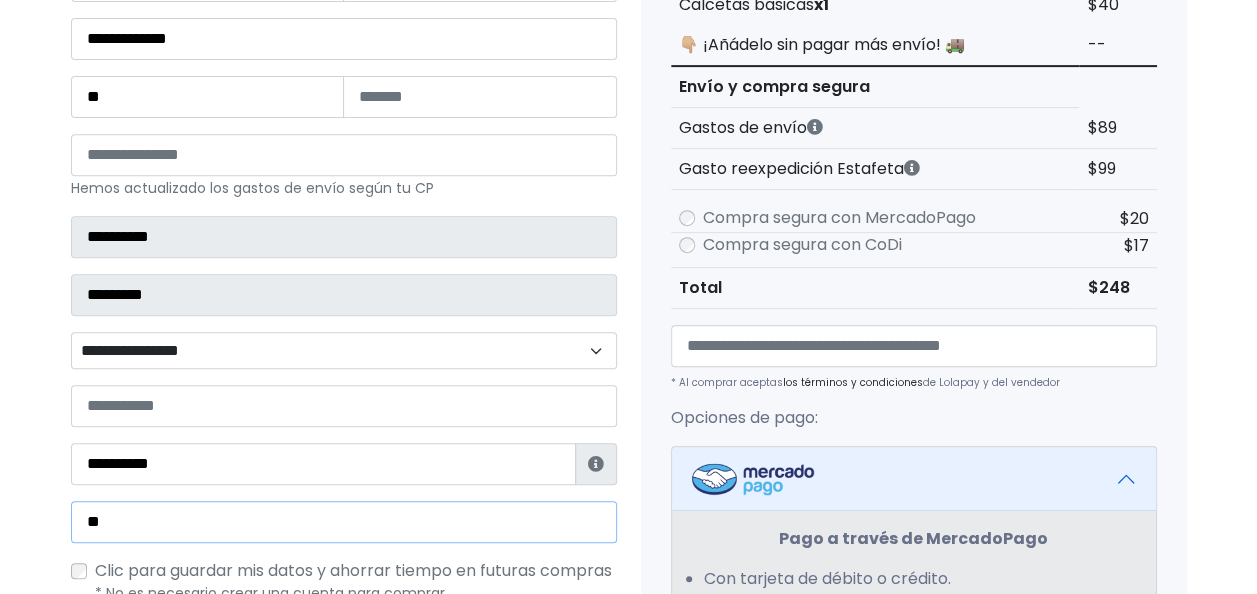 type on "*" 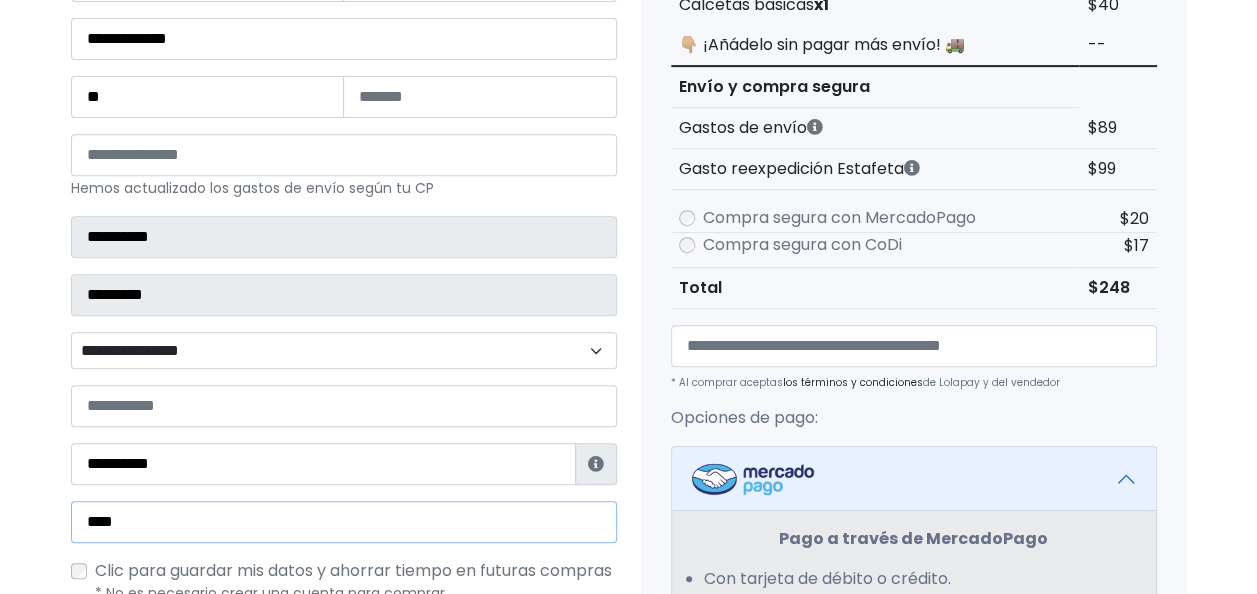 type on "**********" 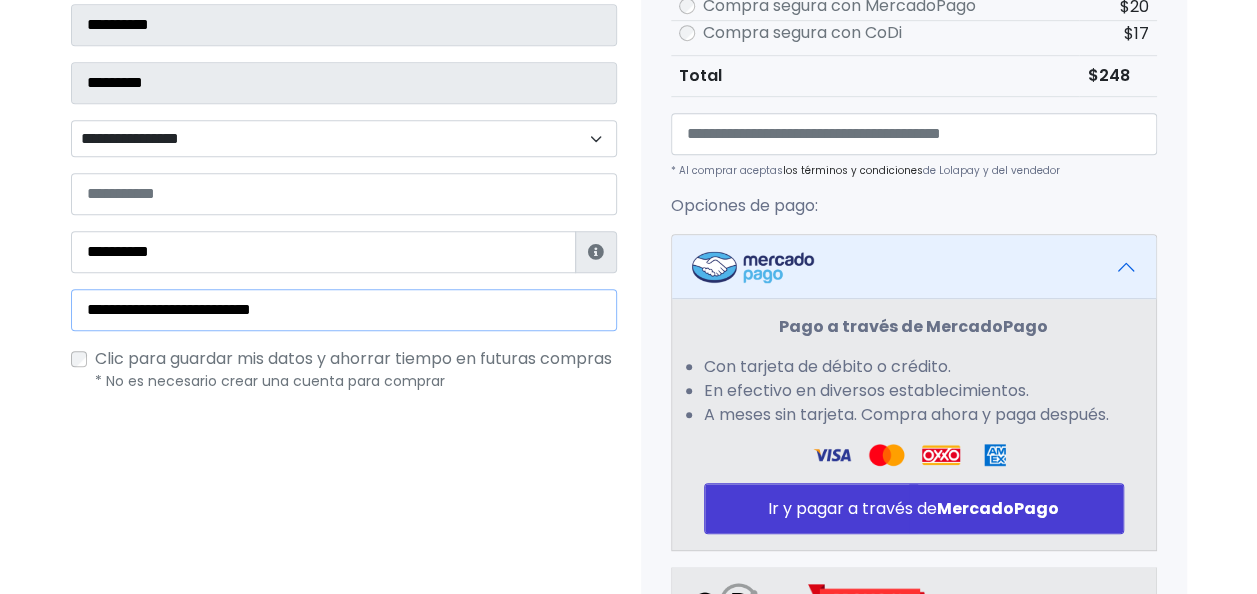 scroll, scrollTop: 555, scrollLeft: 0, axis: vertical 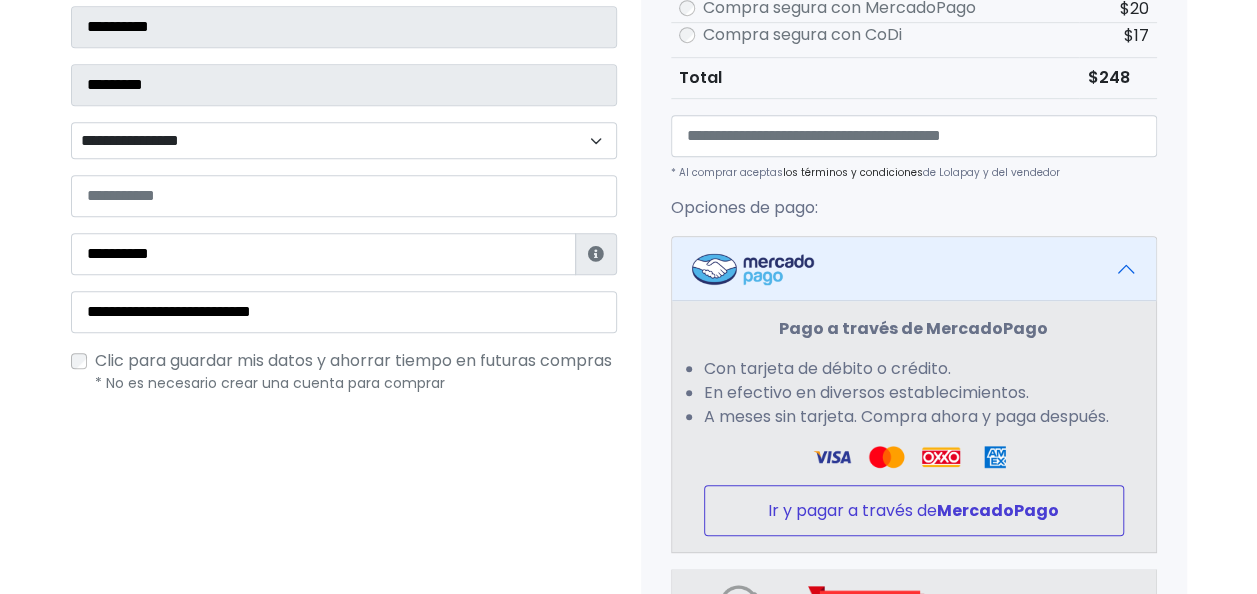 click on "Ir y pagar a través de  MercadoPago" at bounding box center (914, 510) 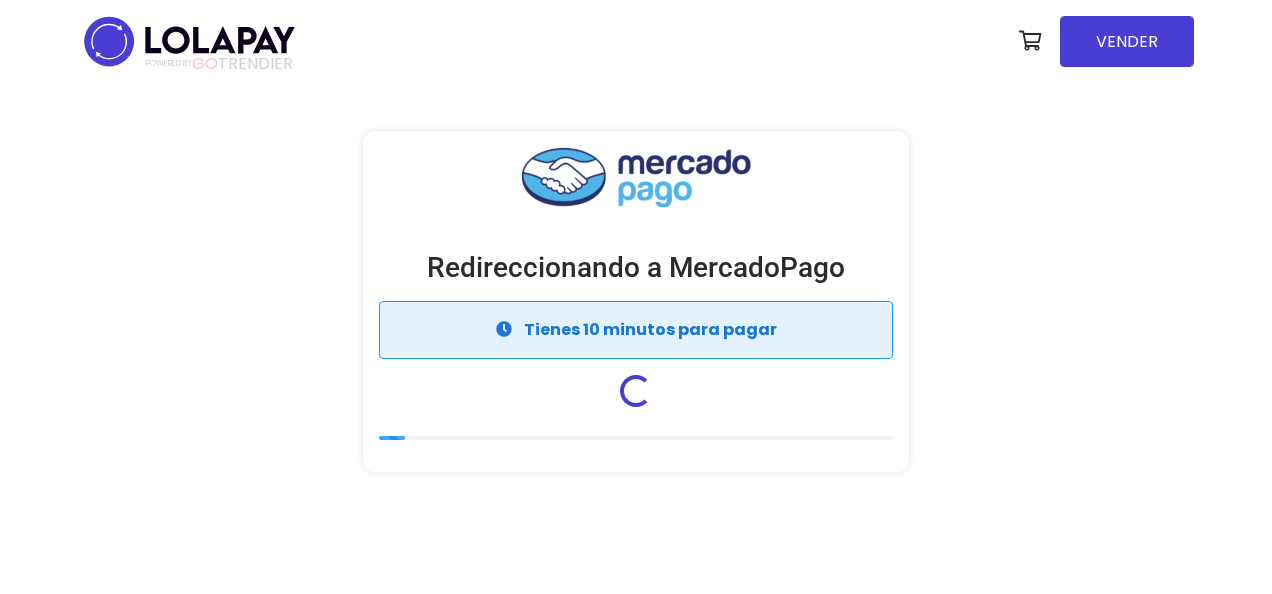 scroll, scrollTop: 0, scrollLeft: 0, axis: both 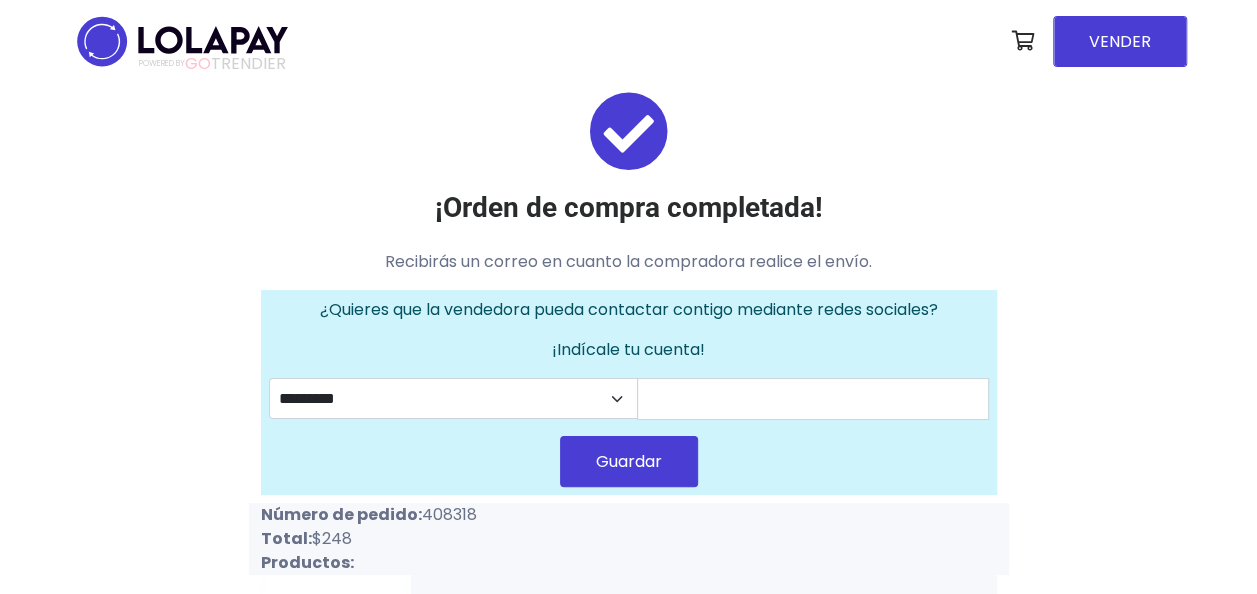 drag, startPoint x: 423, startPoint y: 506, endPoint x: 478, endPoint y: 512, distance: 55.326305 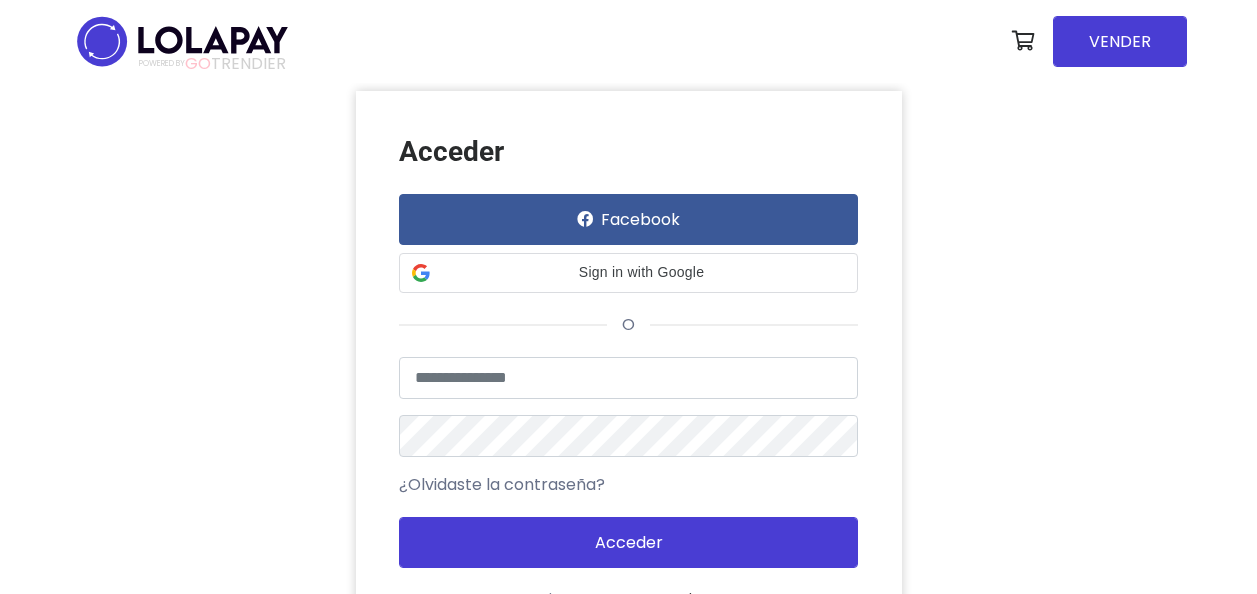 scroll, scrollTop: 0, scrollLeft: 0, axis: both 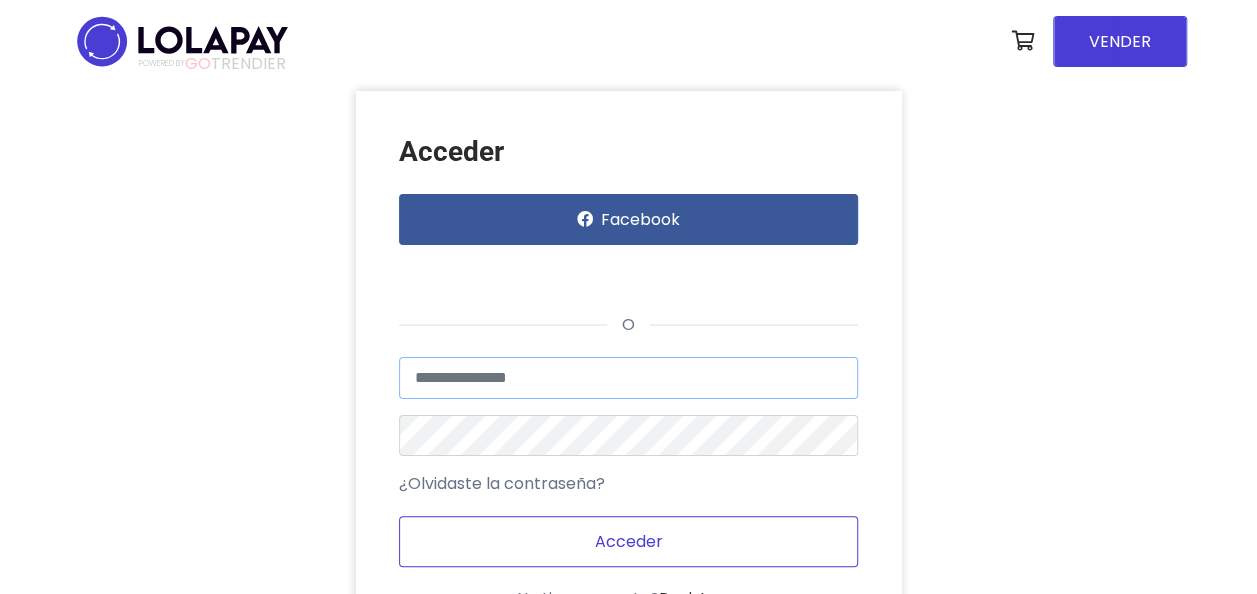type on "******" 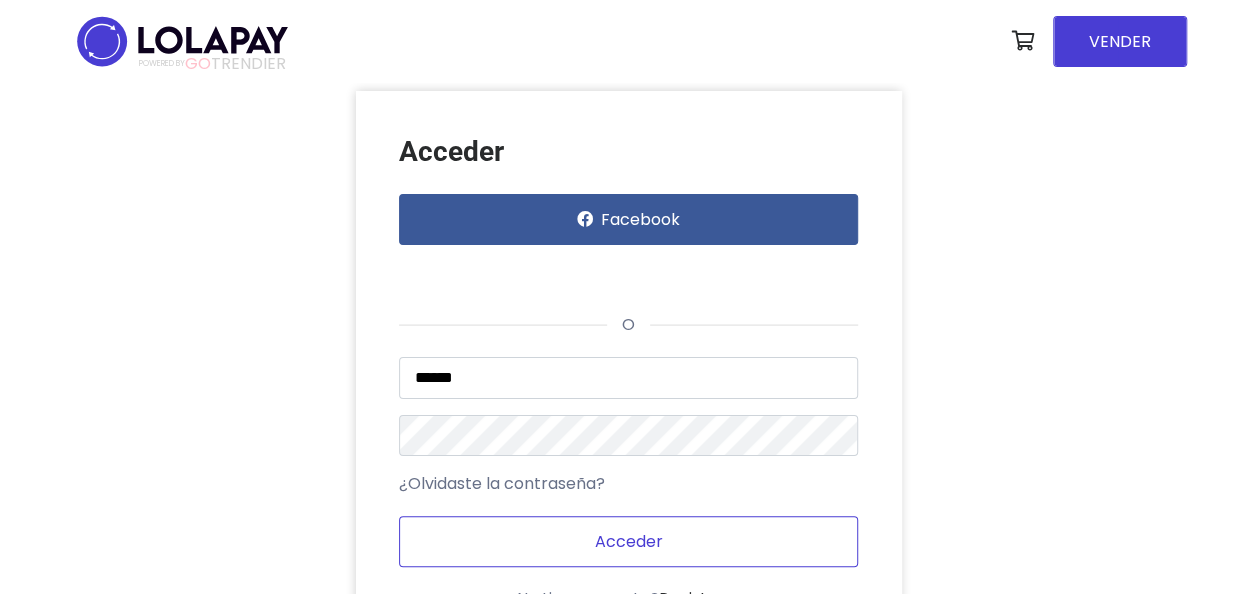 click on "Acceder" at bounding box center [628, 541] 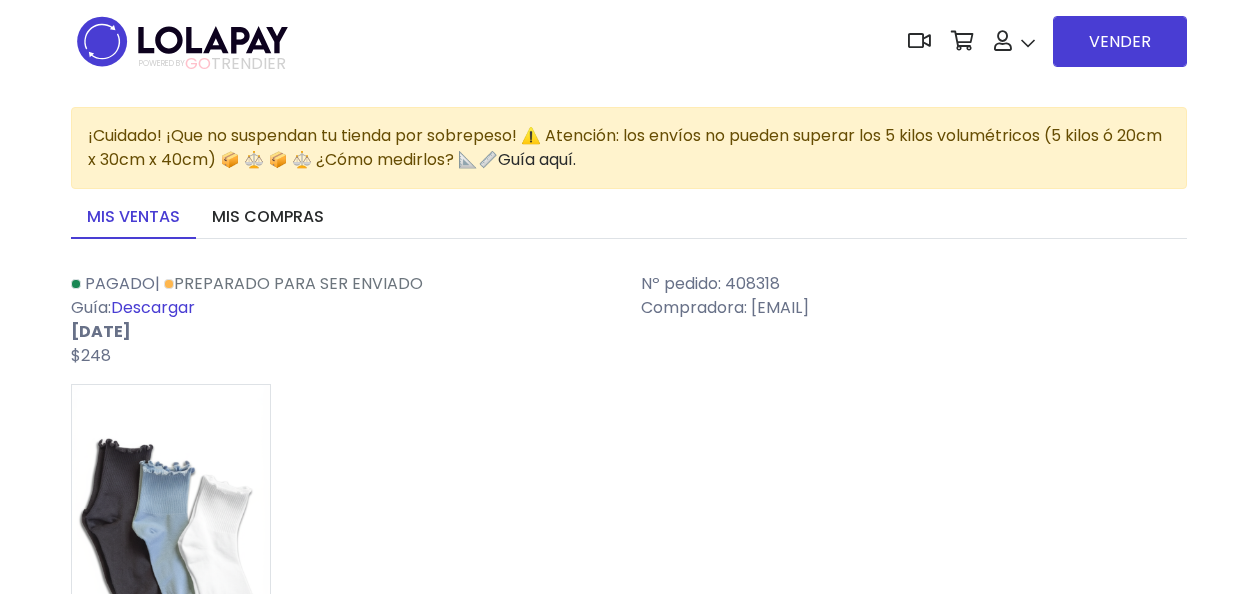 scroll, scrollTop: 0, scrollLeft: 0, axis: both 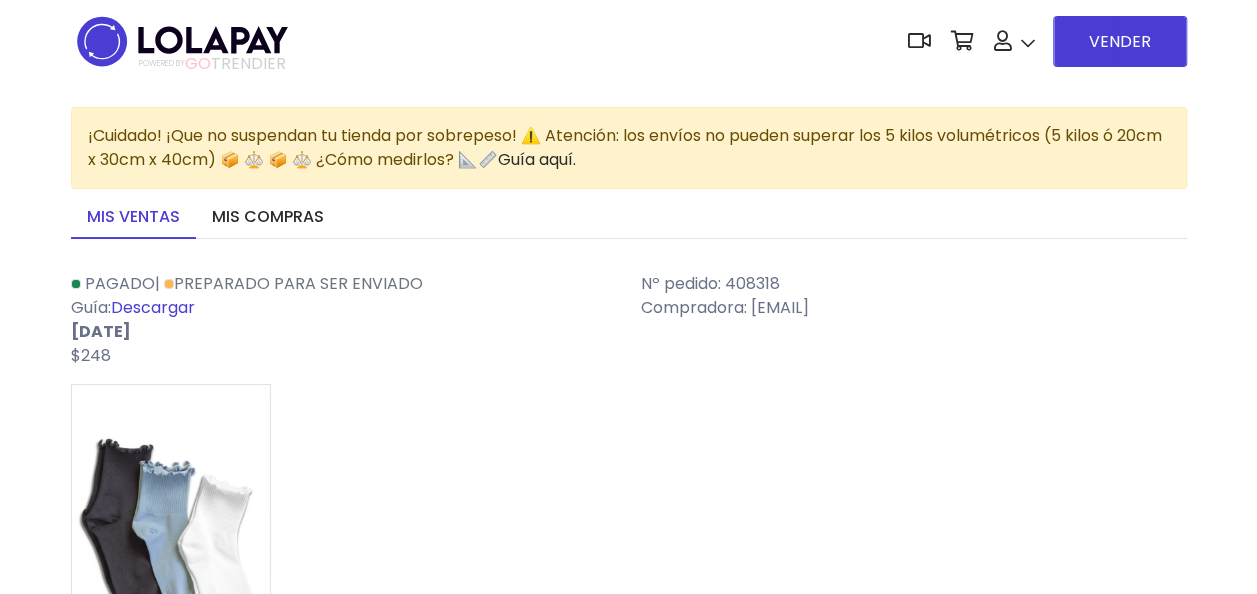 click on "Descargar" at bounding box center [153, 307] 